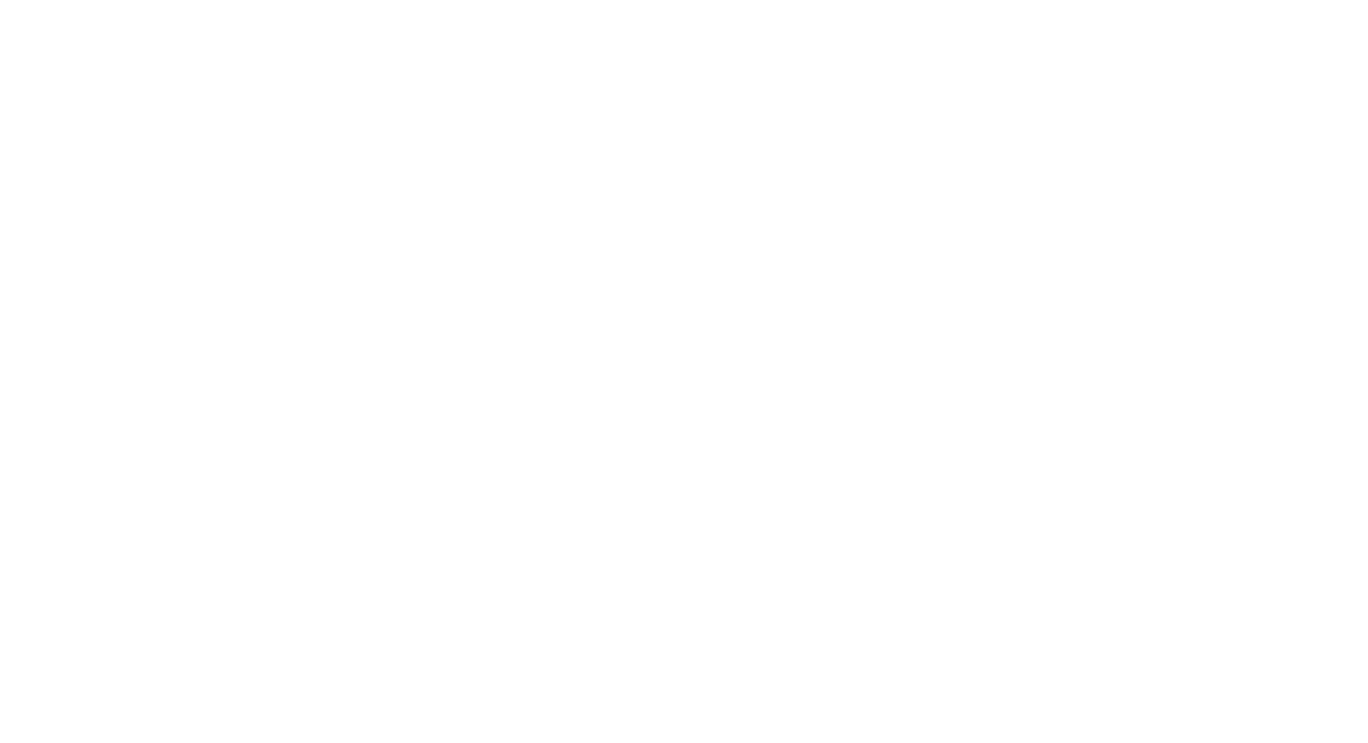 scroll, scrollTop: 0, scrollLeft: 0, axis: both 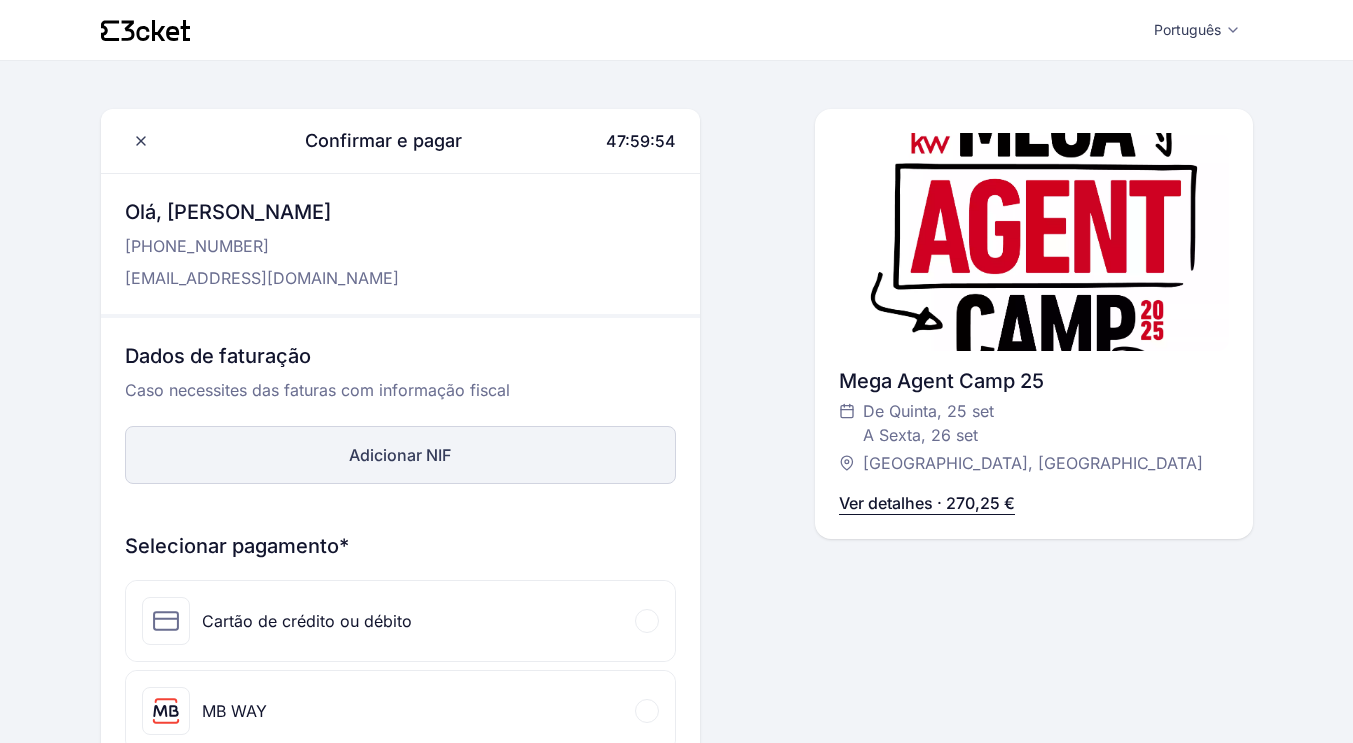 click on "Adicionar NIF" at bounding box center [400, 455] 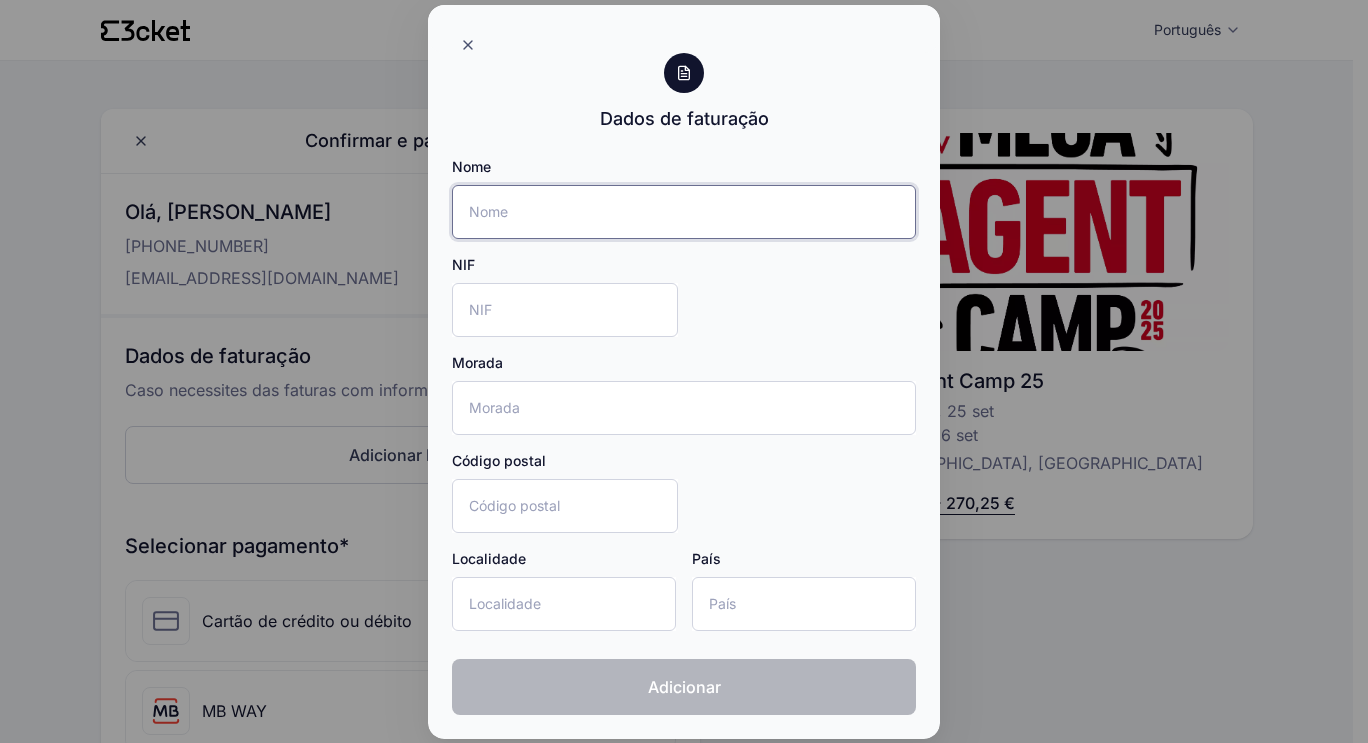 drag, startPoint x: 513, startPoint y: 219, endPoint x: 627, endPoint y: 223, distance: 114.07015 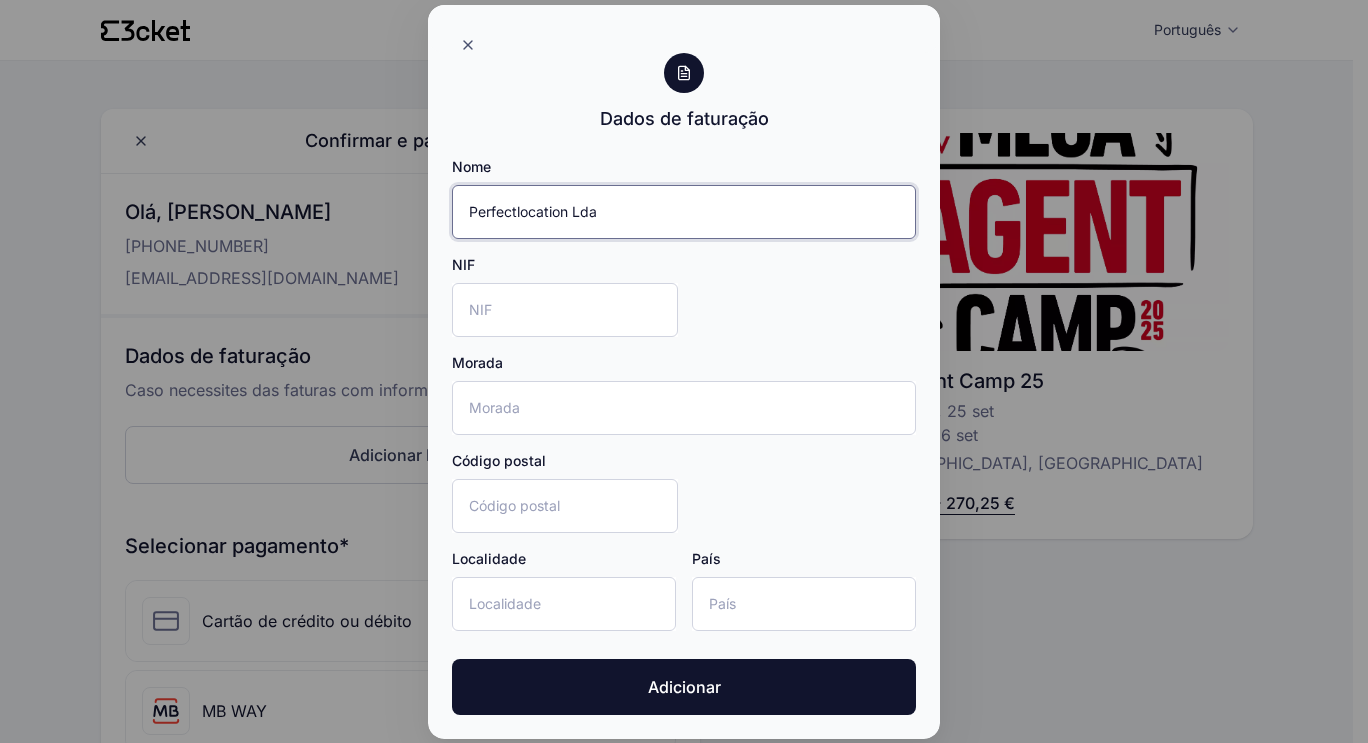 type on "Perfectlocation Lda" 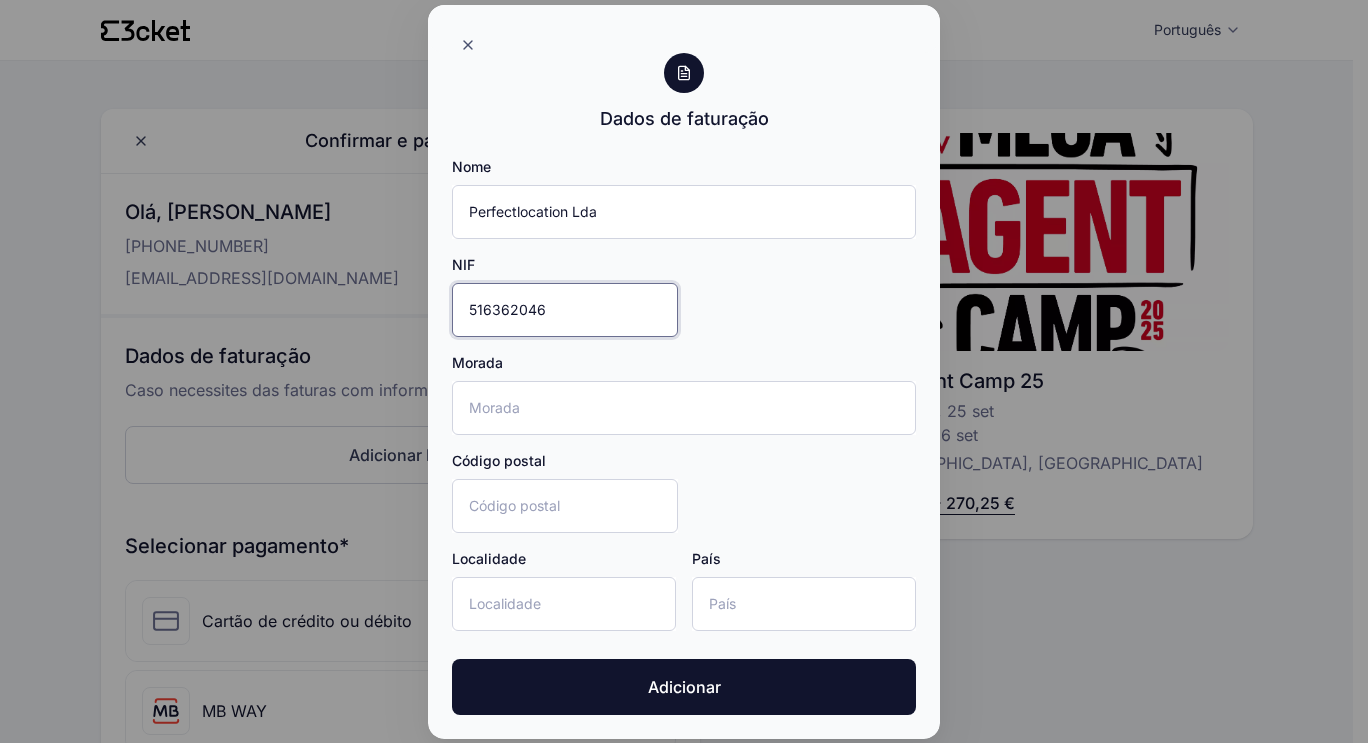 type on "516362046" 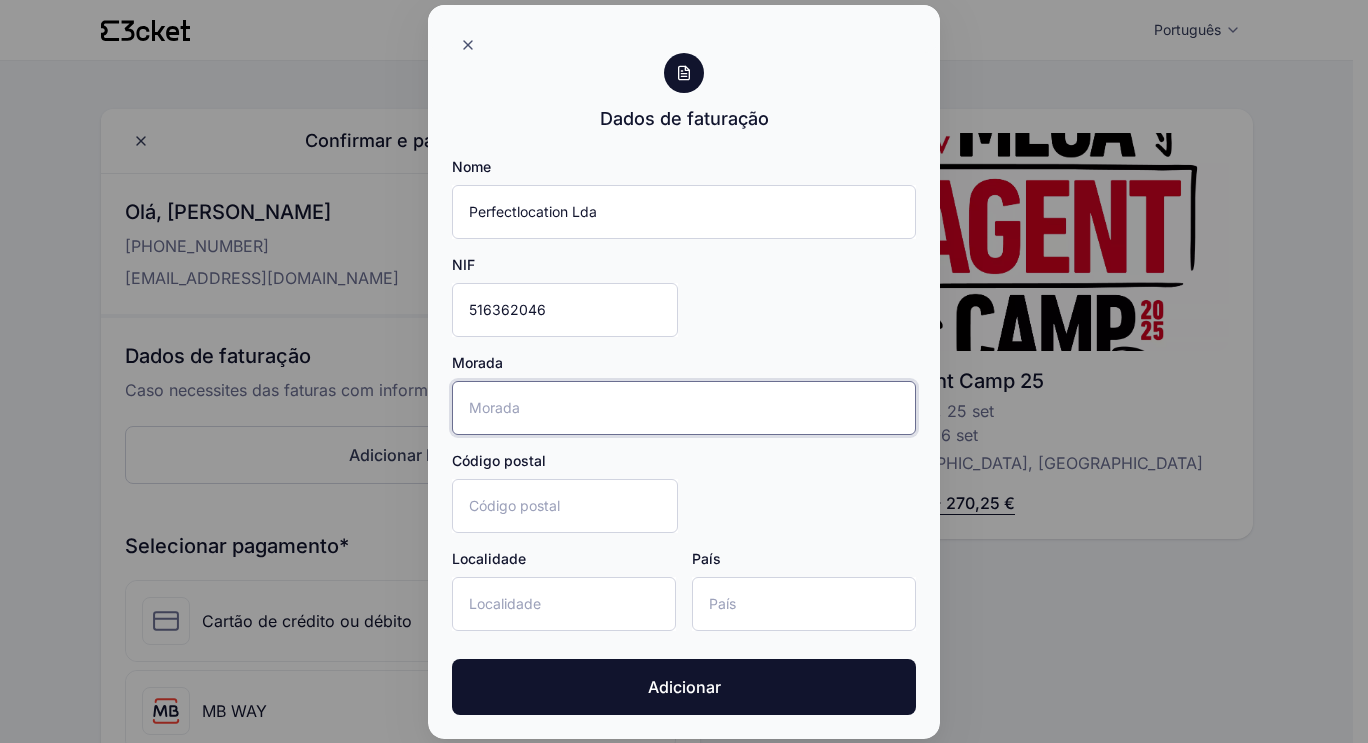drag, startPoint x: 521, startPoint y: 418, endPoint x: 573, endPoint y: 415, distance: 52.086468 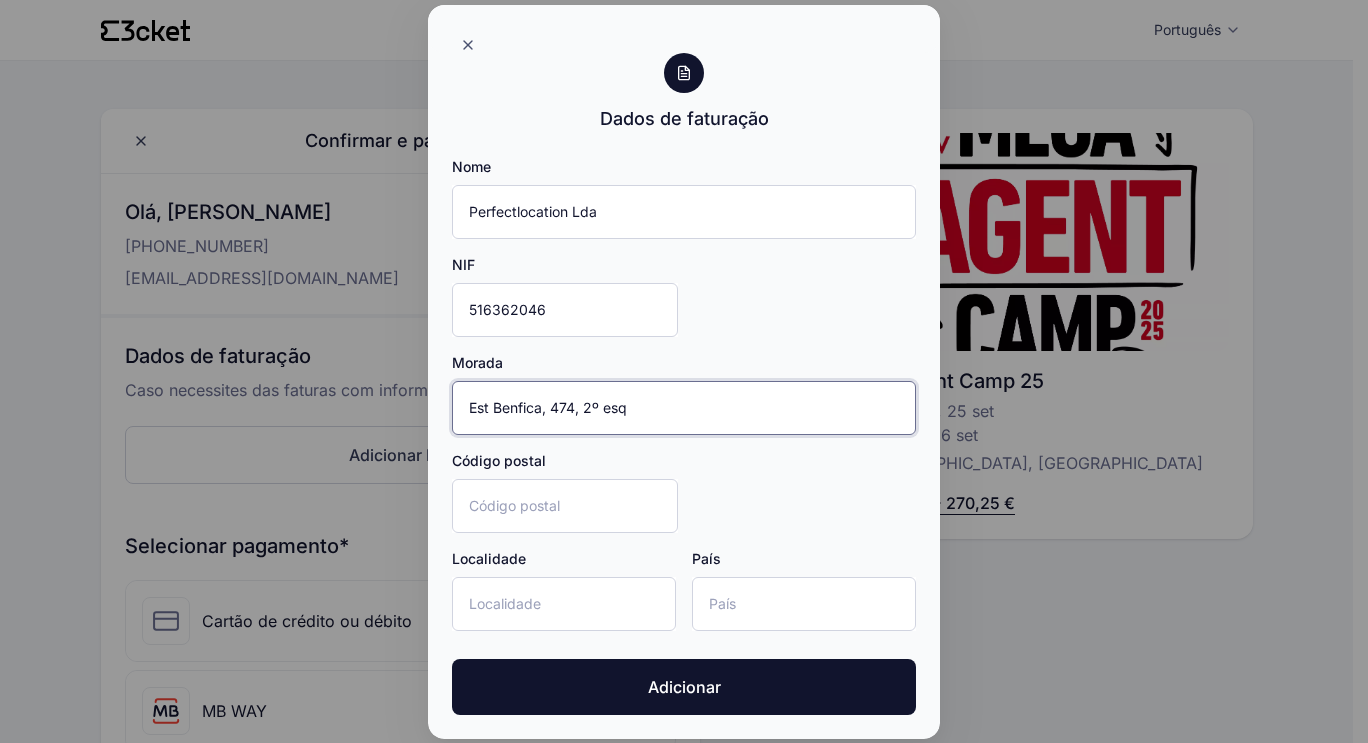 type on "Est Benfica, 474, 2º esq" 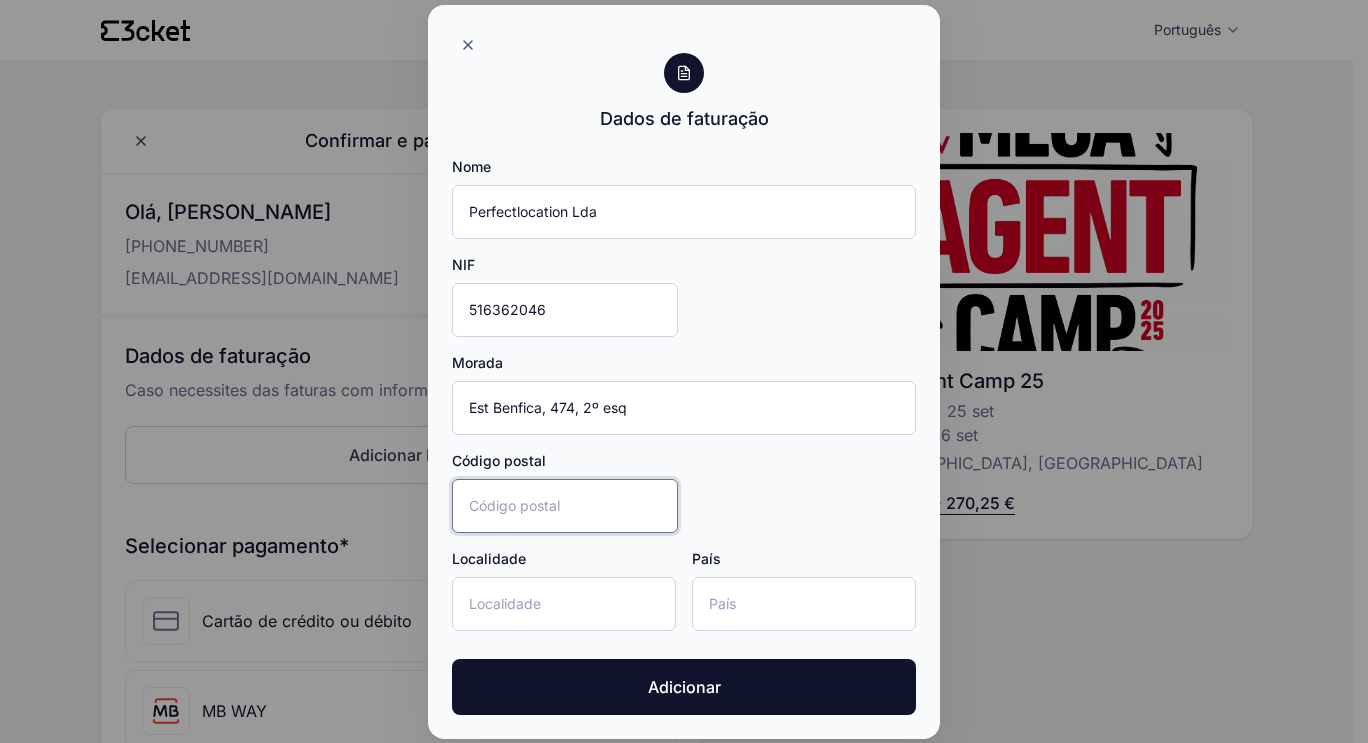 click on "Código postal" at bounding box center (565, 506) 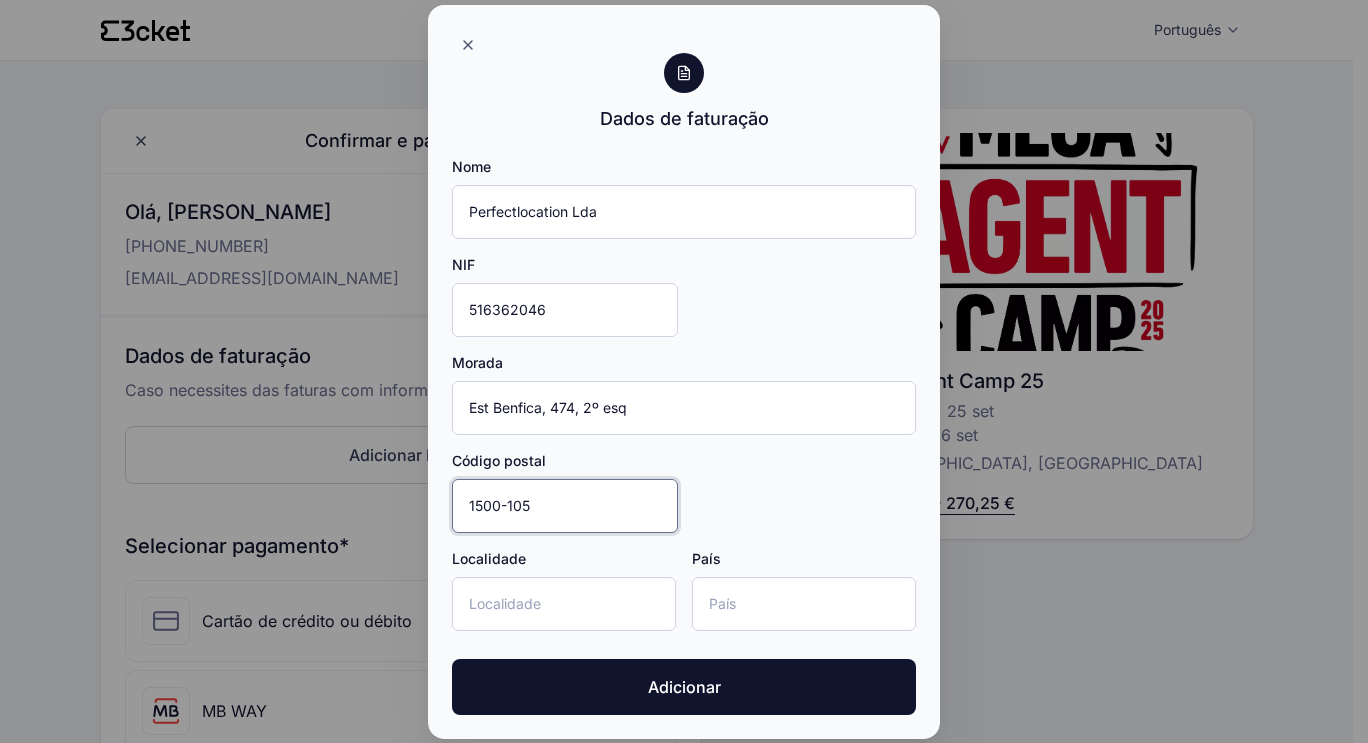type on "1500-105" 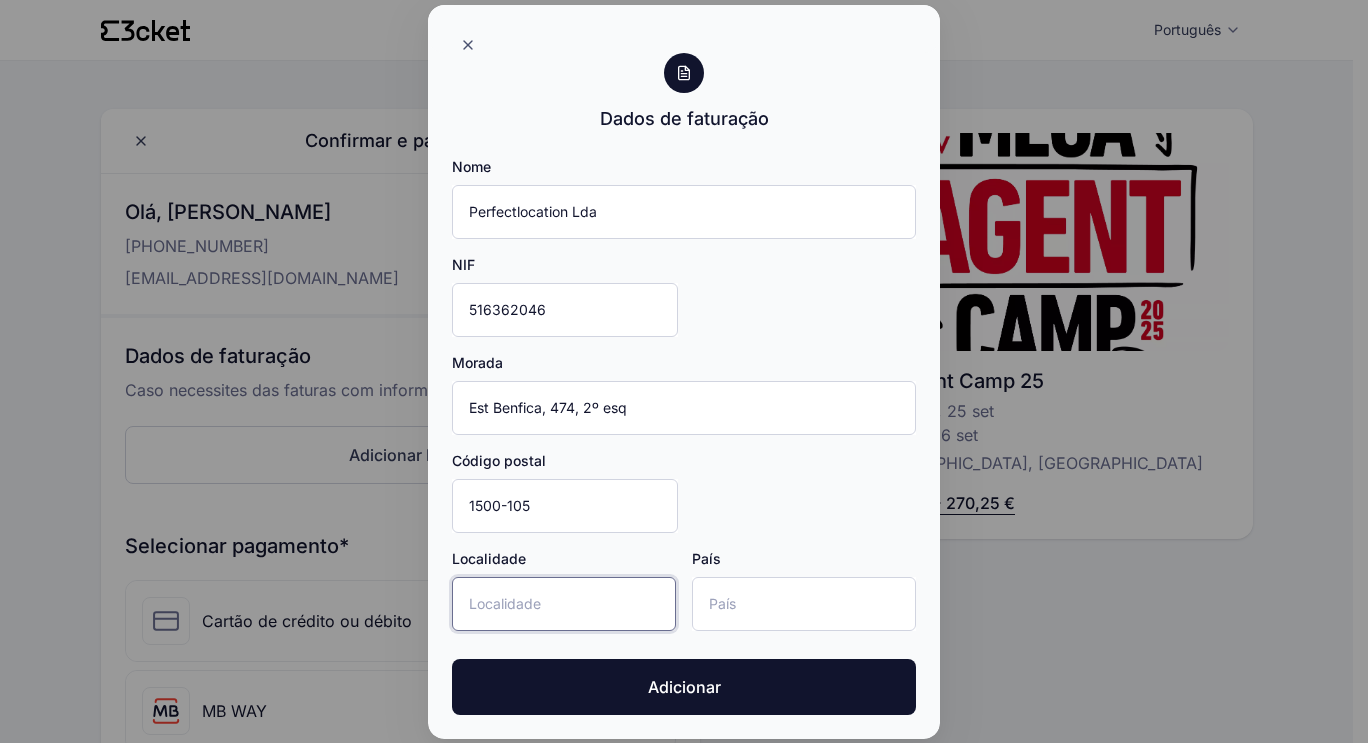click on "Localidade" at bounding box center [564, 604] 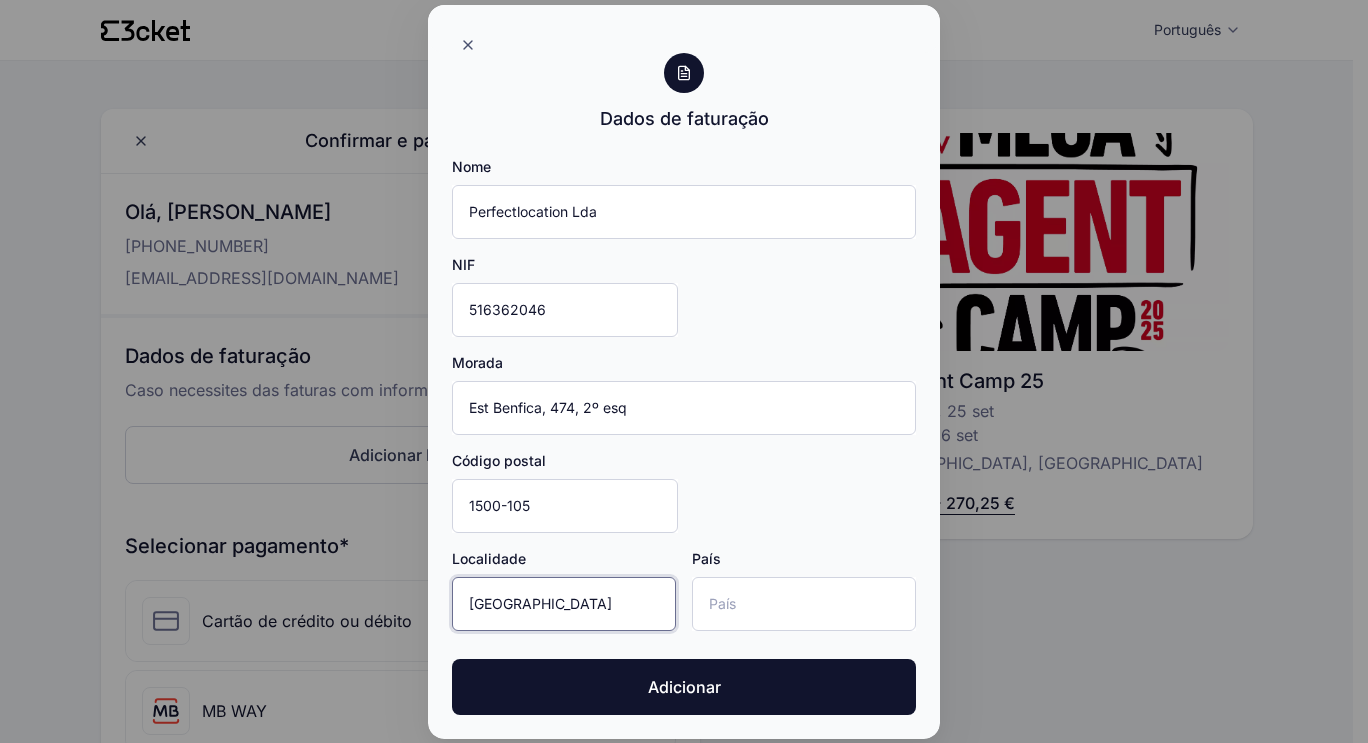 type on "Lisboa" 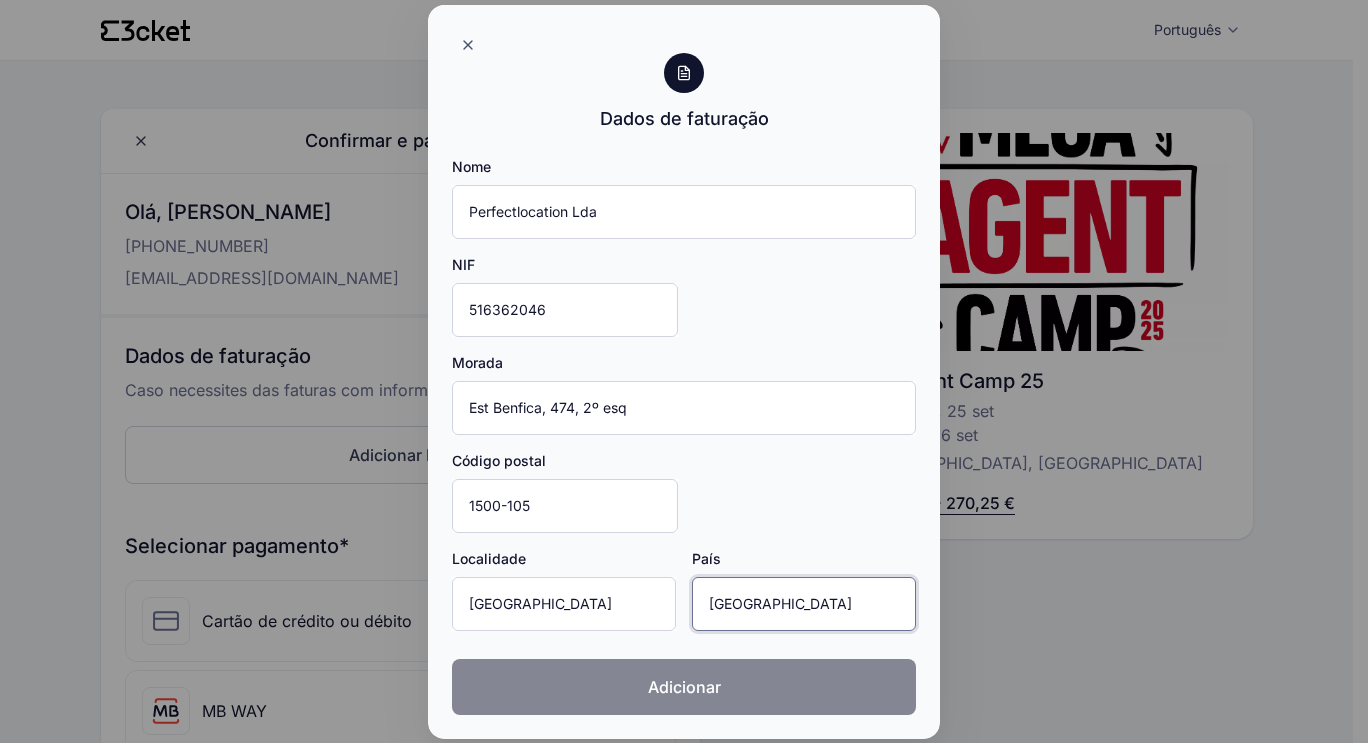 type on "Portugal" 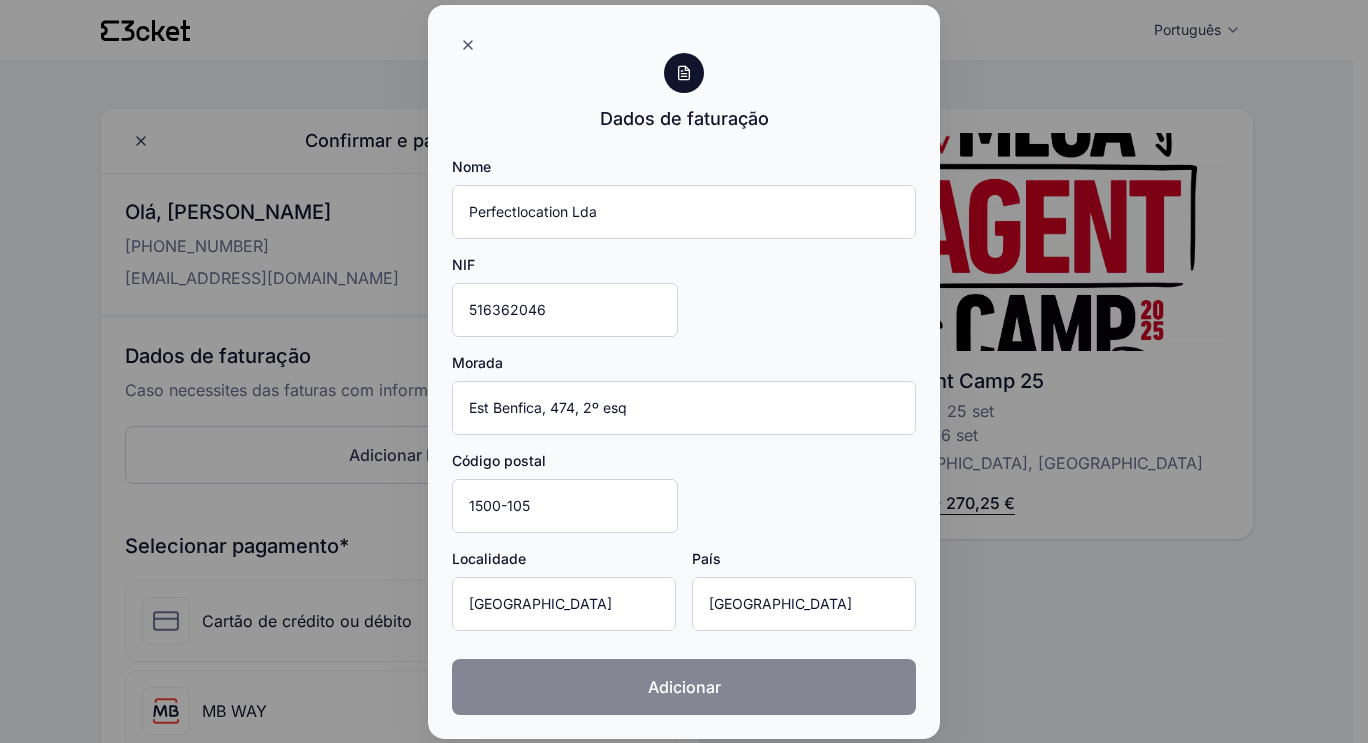 click on "Adicionar" 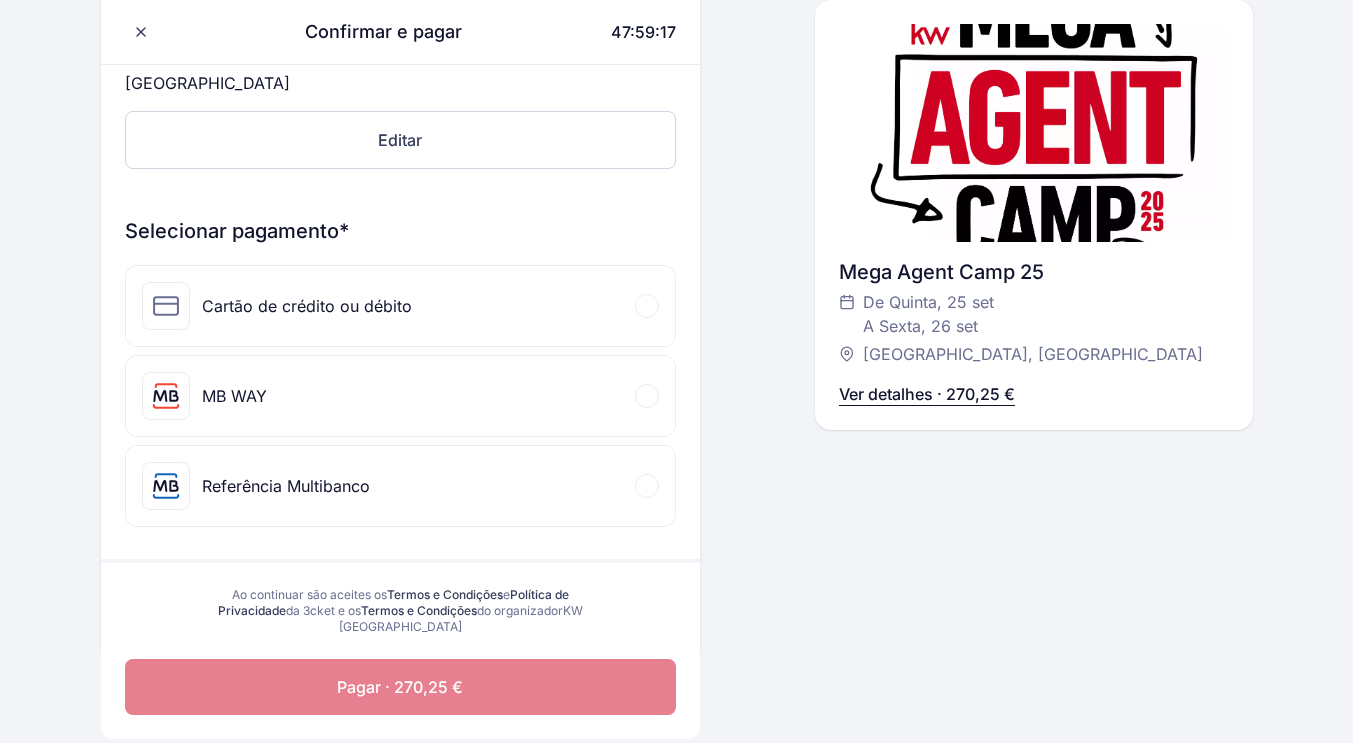 scroll, scrollTop: 500, scrollLeft: 0, axis: vertical 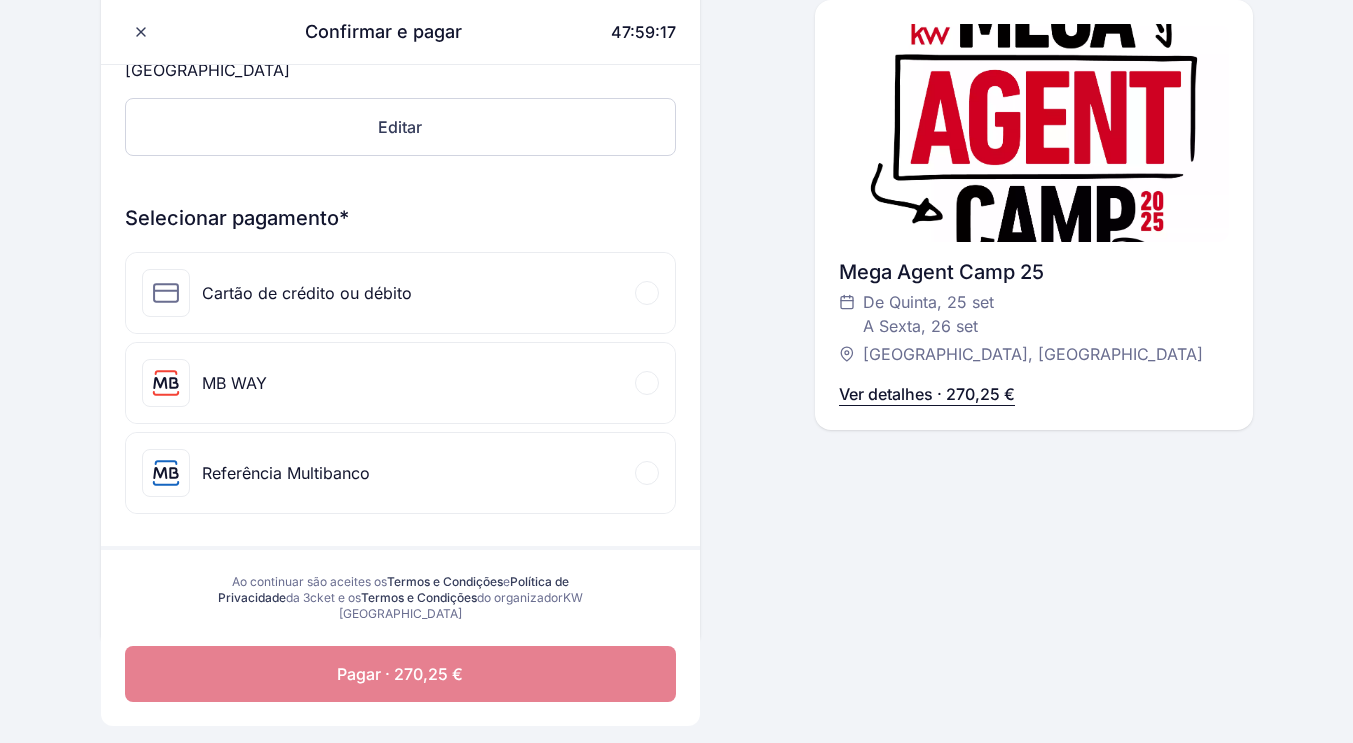 click on "MB WAY" at bounding box center (204, 383) 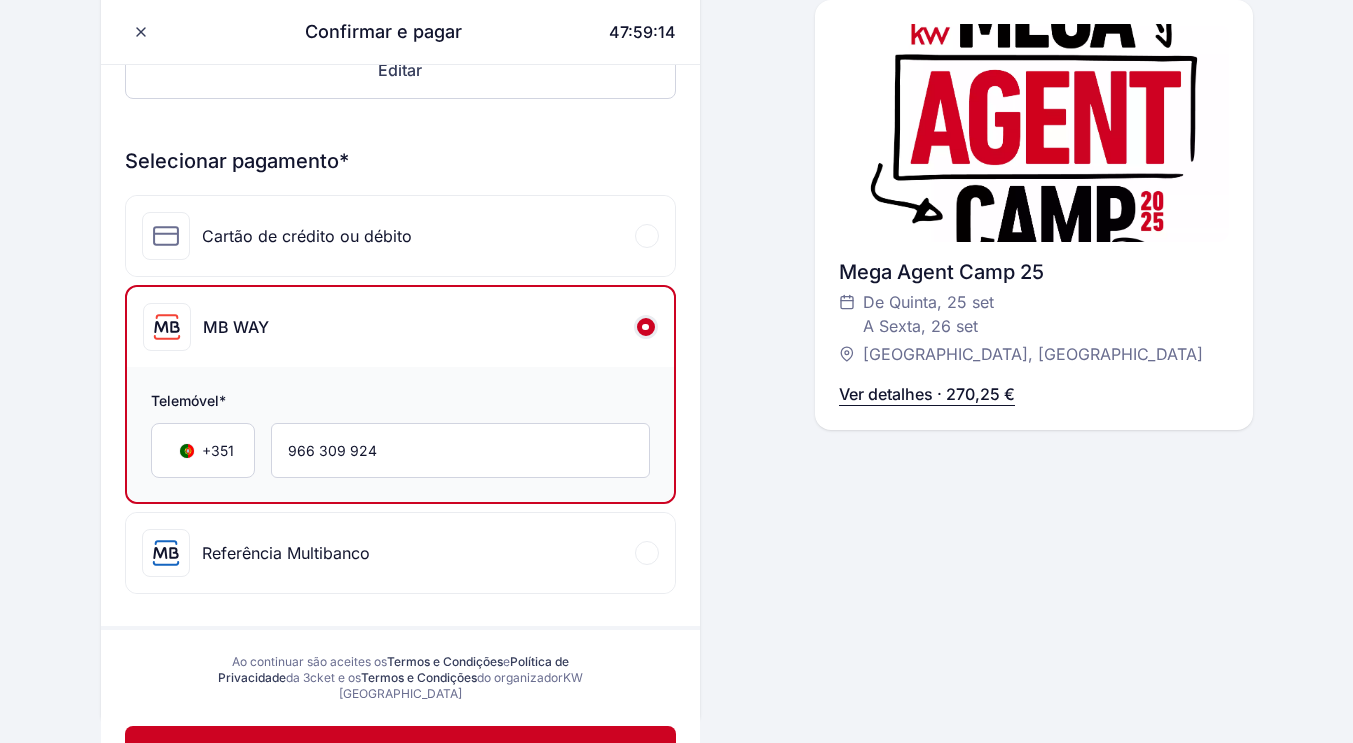 scroll, scrollTop: 800, scrollLeft: 0, axis: vertical 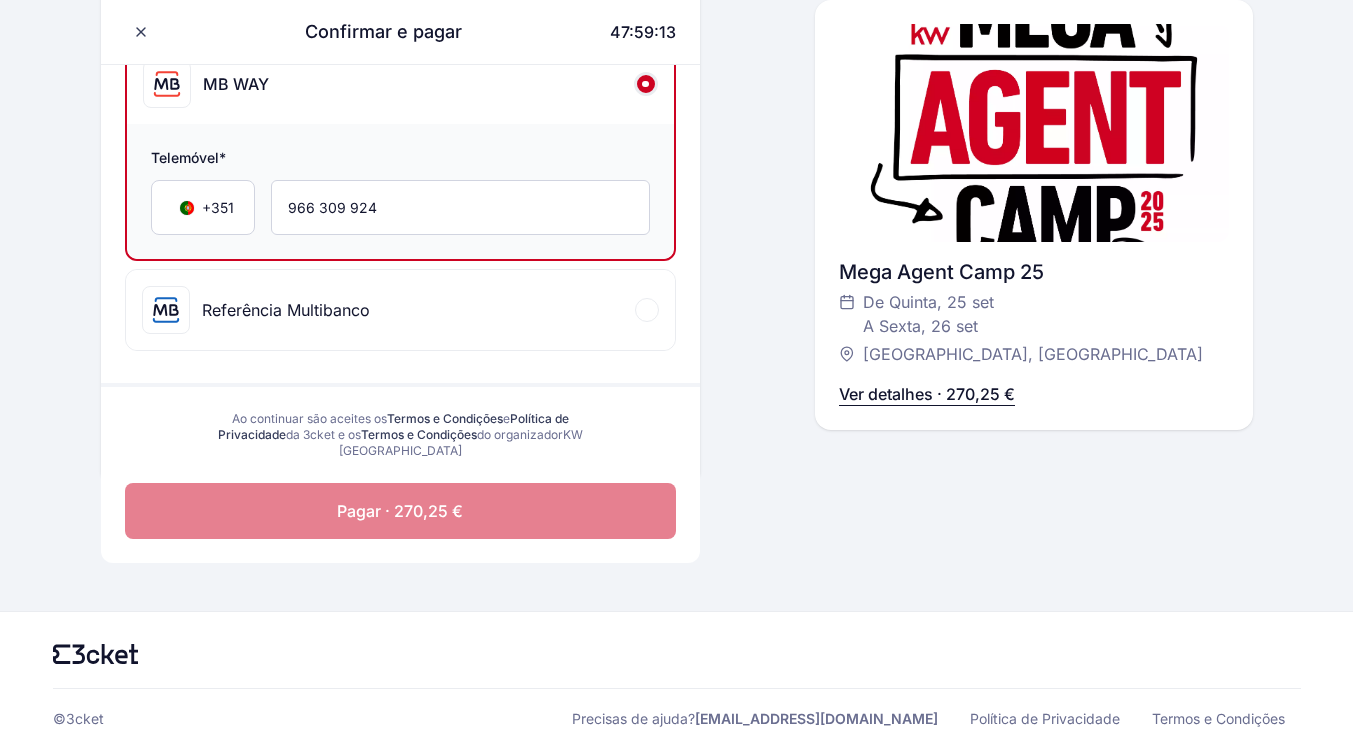 click on "Pagar · 270,25 €" at bounding box center (400, 511) 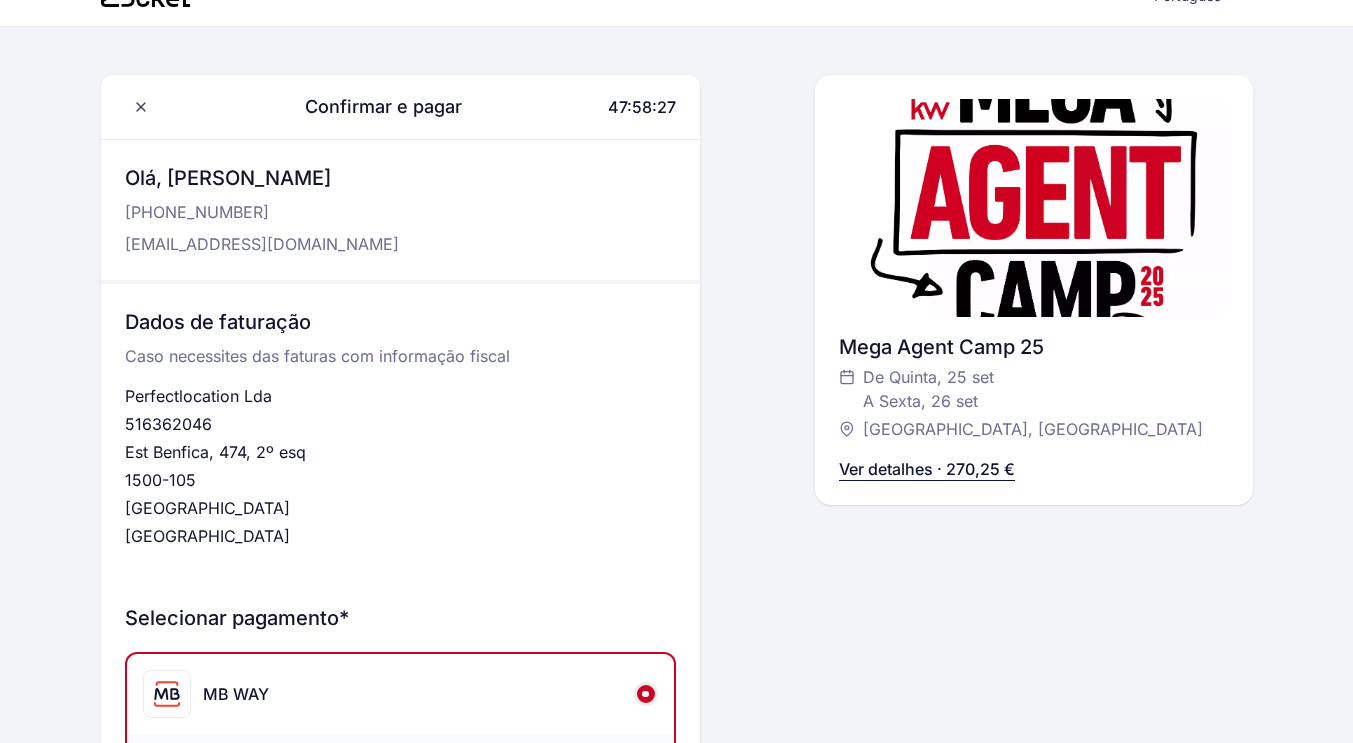 scroll, scrollTop: 5, scrollLeft: 0, axis: vertical 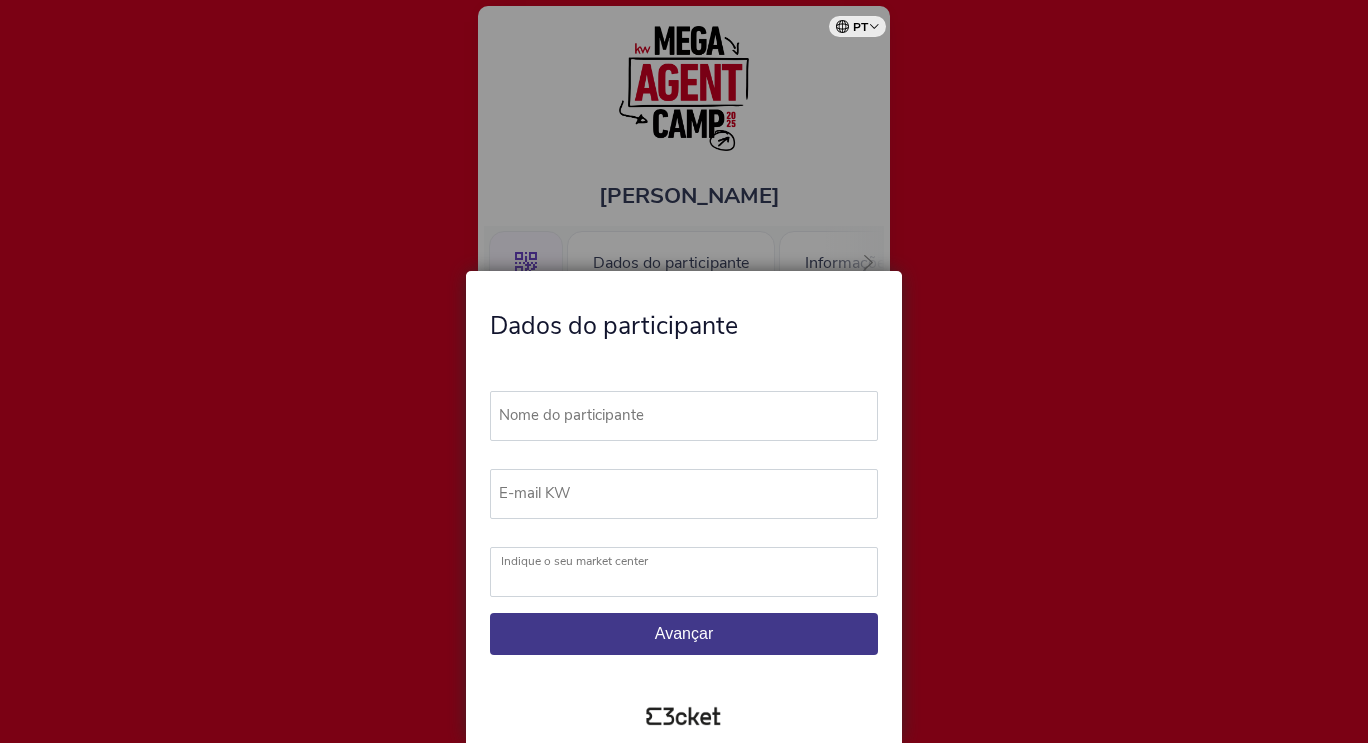 click at bounding box center (684, 371) 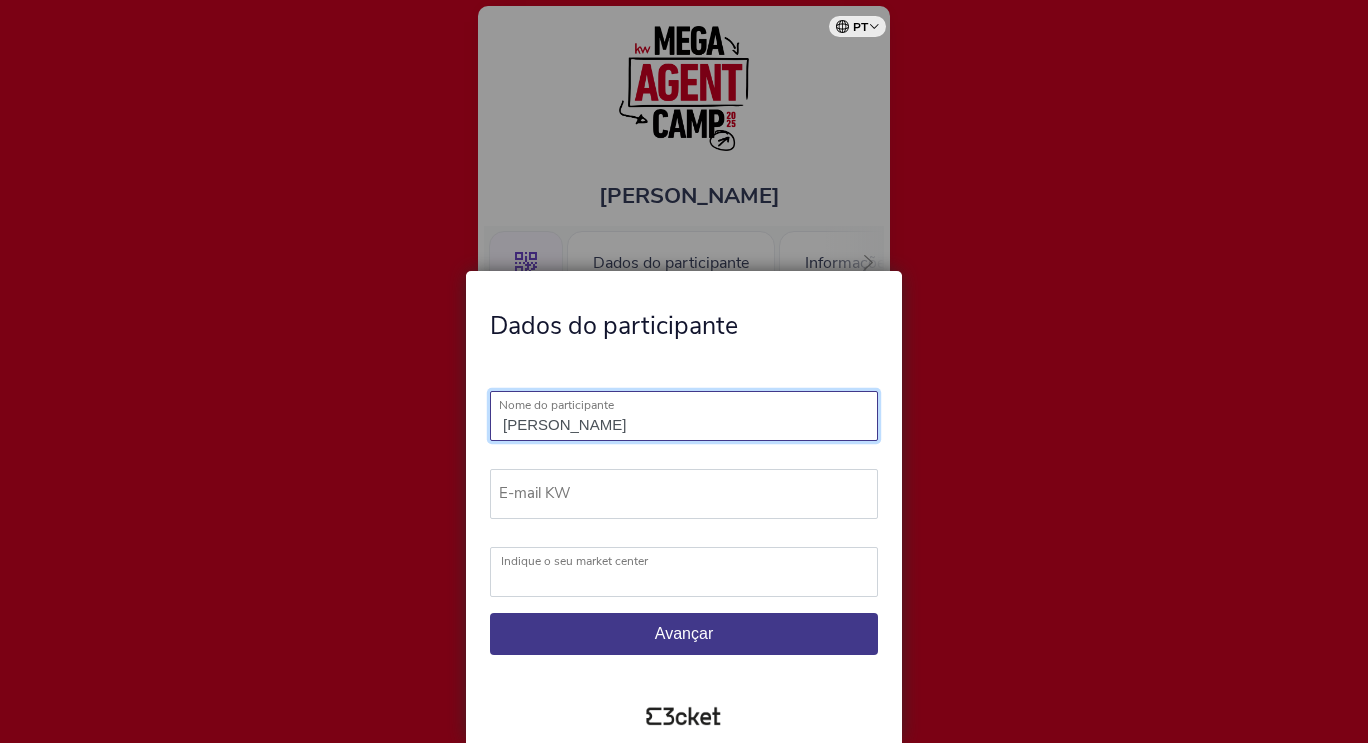 type on "Teresa Fernandes" 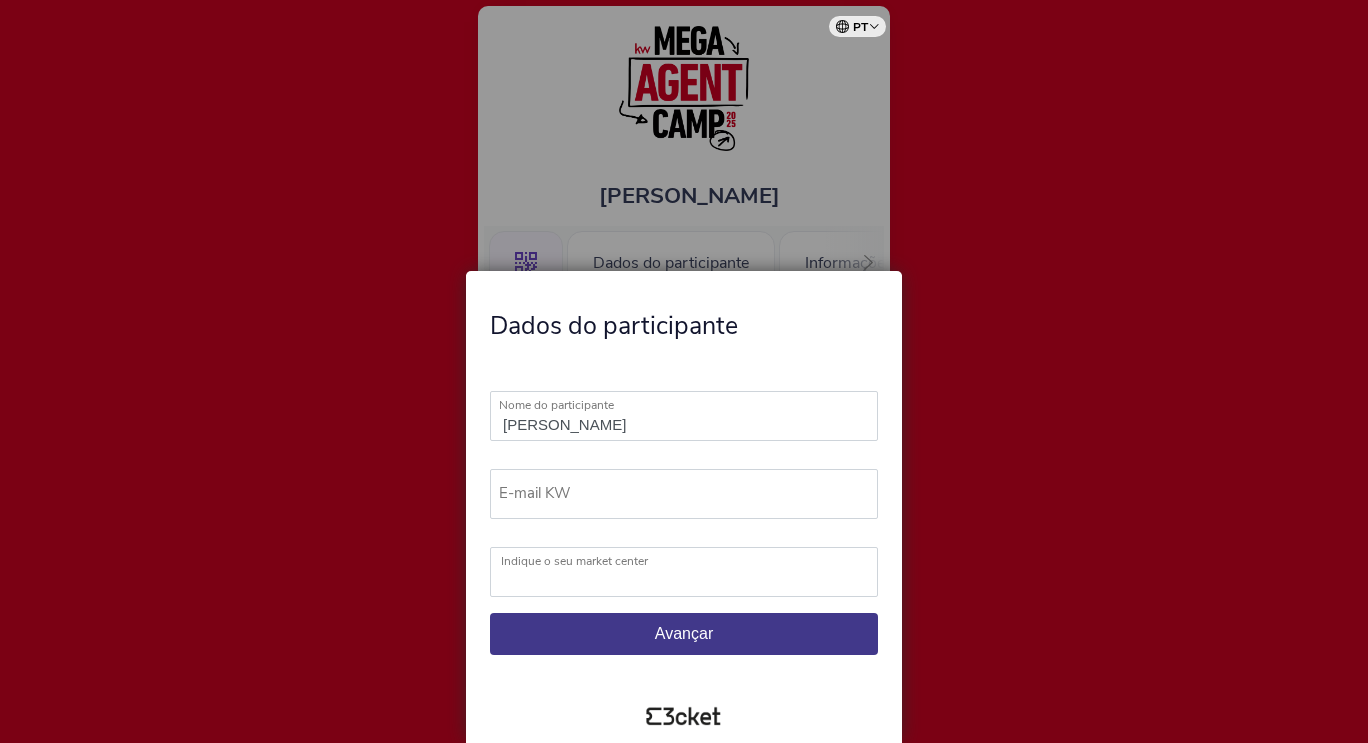 click on "E-mail KW" at bounding box center (693, 493) 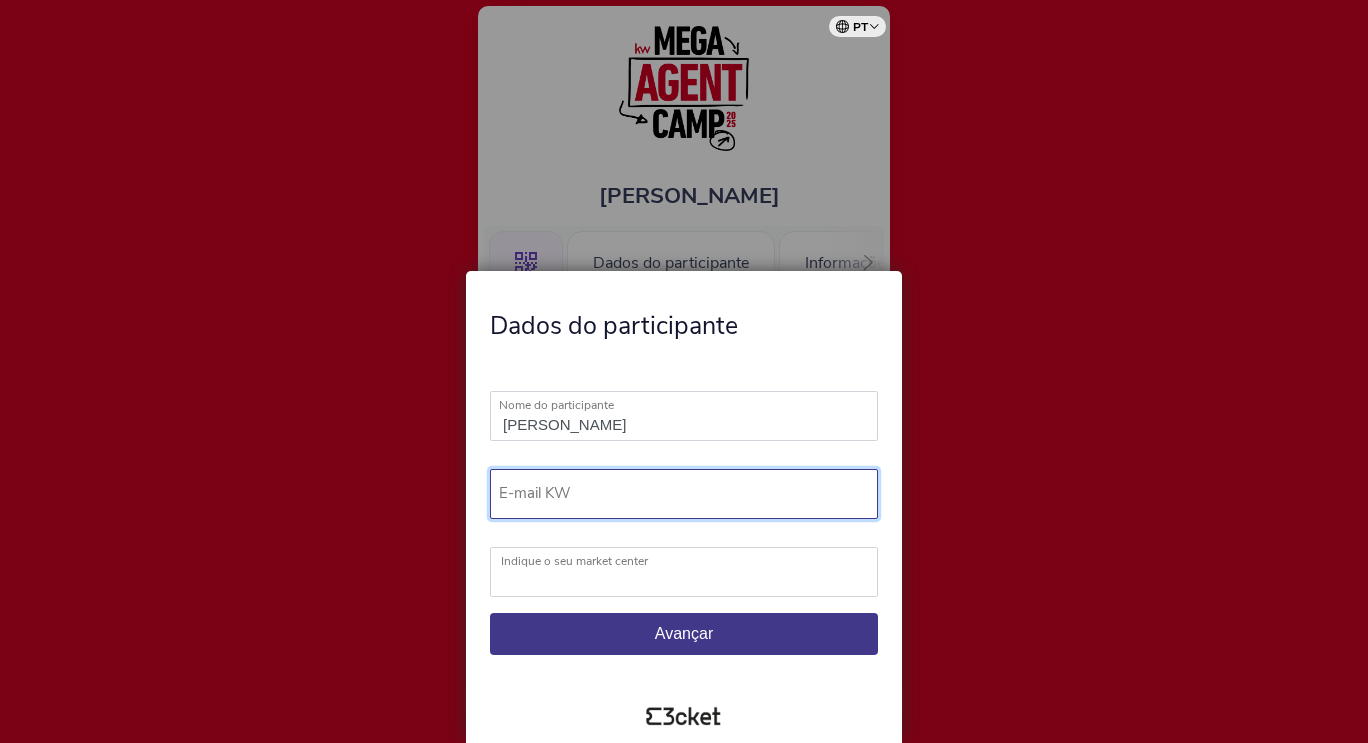 click on "E-mail KW" at bounding box center [684, 494] 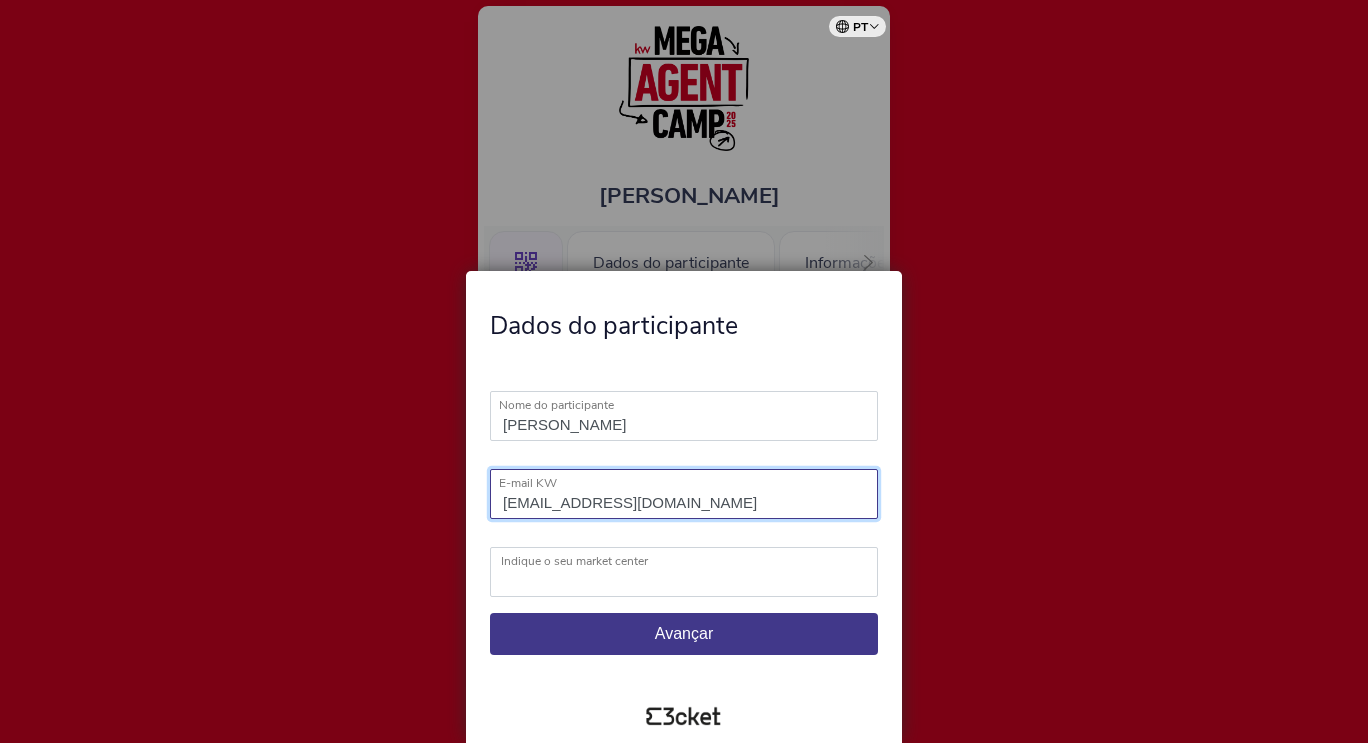 type on "[EMAIL_ADDRESS][DOMAIN_NAME]" 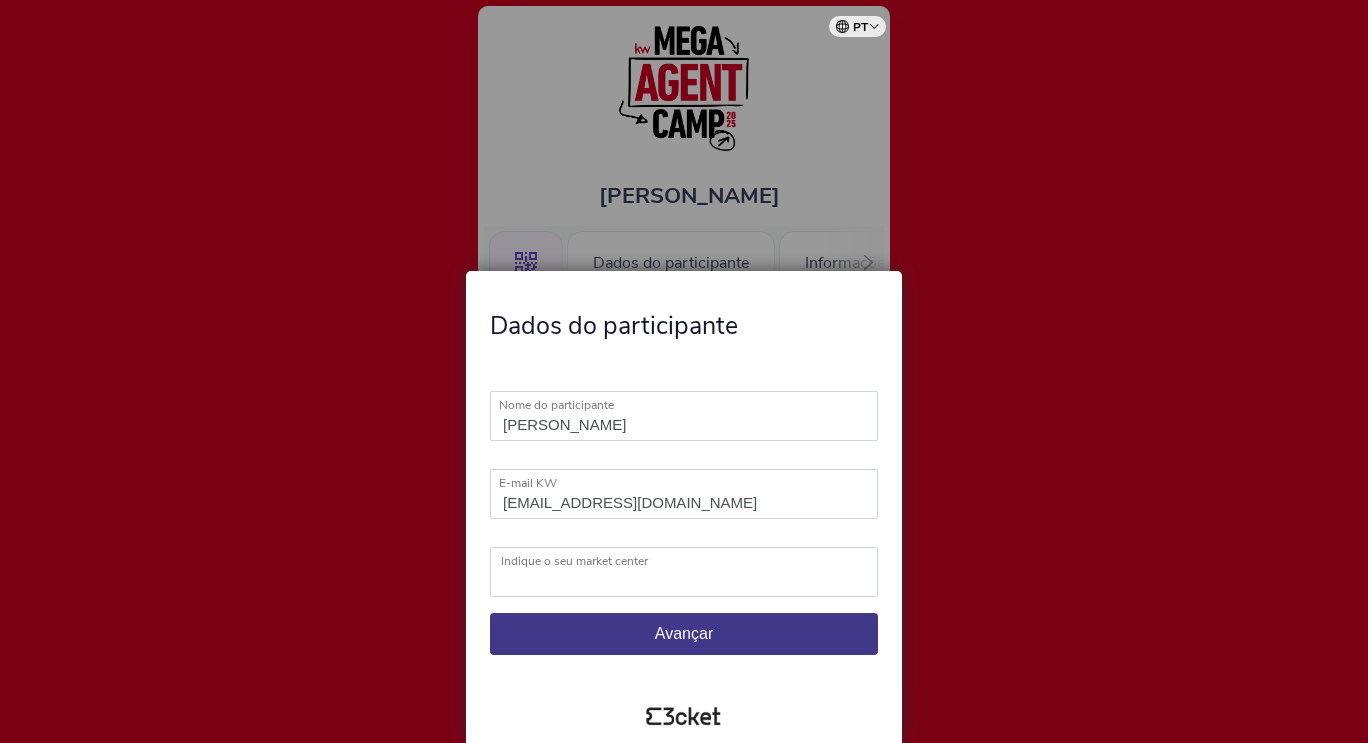 click on "Teresa Fernandes
Nome do participante
O campo  "Nome do participante"  é inválido
teresacfernandes@kwportugal.pt
E-mail KW
O campo  "E-mail KW"  é inválido
Indique o seu market center
KW Ábaco
KW Alfa
KW Alfa Madeira
KW Alfa Lisboa
KW Alfa Porto
KW Alma
KW Area
KW Area Aveiro
KW Area Feira
KW Coastline
KW Exclusive
KW Feel Azores
KW Flash Algarve Barlavento
KW Flash Algarve Sotavento
KW Focus Almada
KW Happy" at bounding box center [684, 523] 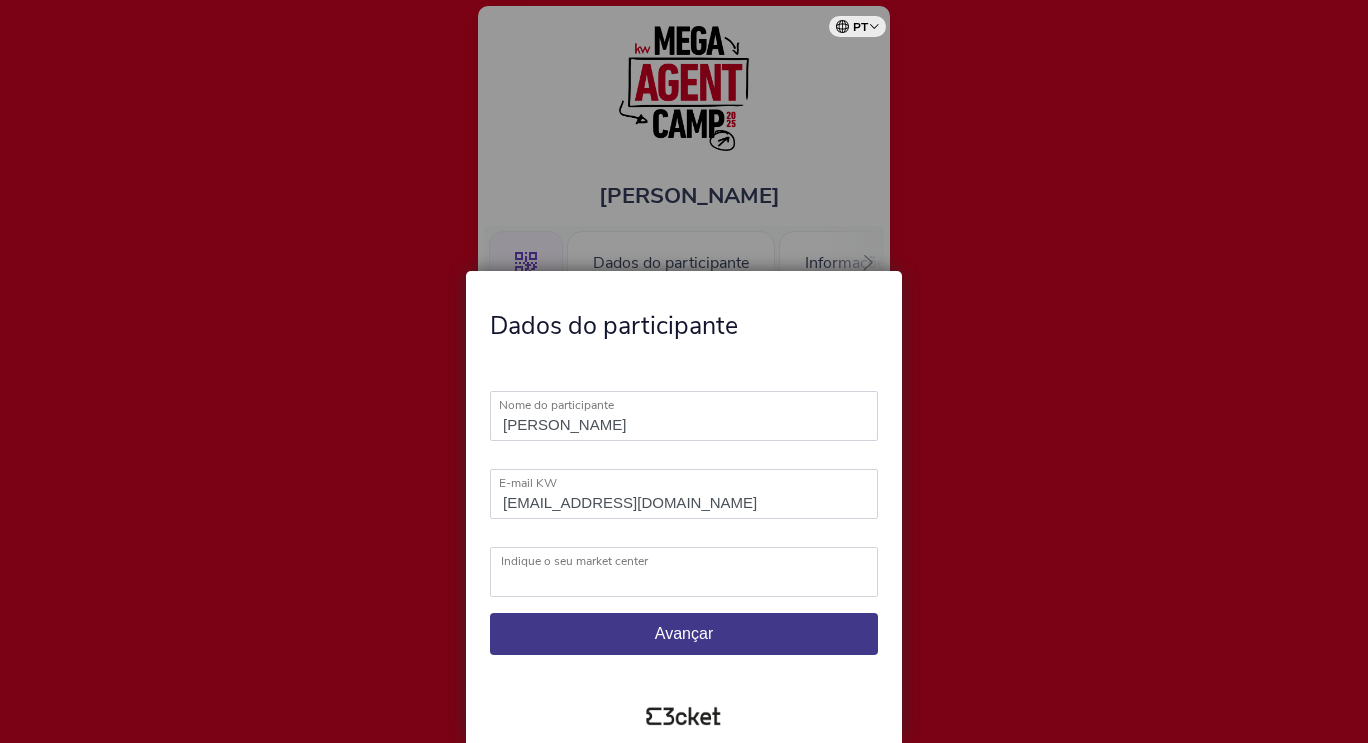 click on "KW Ábaco
KW Alfa
KW Alfa Madeira
KW Alfa Lisboa
KW Alfa Porto
KW Alma
KW Area
KW Area Aveiro
KW Area Feira
KW Coastline
KW Exclusive
KW Feel Azores
KW Flash Algarve Barlavento
KW Flash Algarve Sotavento
KW Focus Almada
KW Happy
KW Lead Restelo
KW Lead Santos
KW One
KW Pro Mafra
KW Pro Sintra
KW Select
KW Select Cascais
KW Sol Oeiras
KW Sol Sintra
KW Somos
KW Union Coimbra
KW Valley Oeiras
KW District" at bounding box center (684, 572) 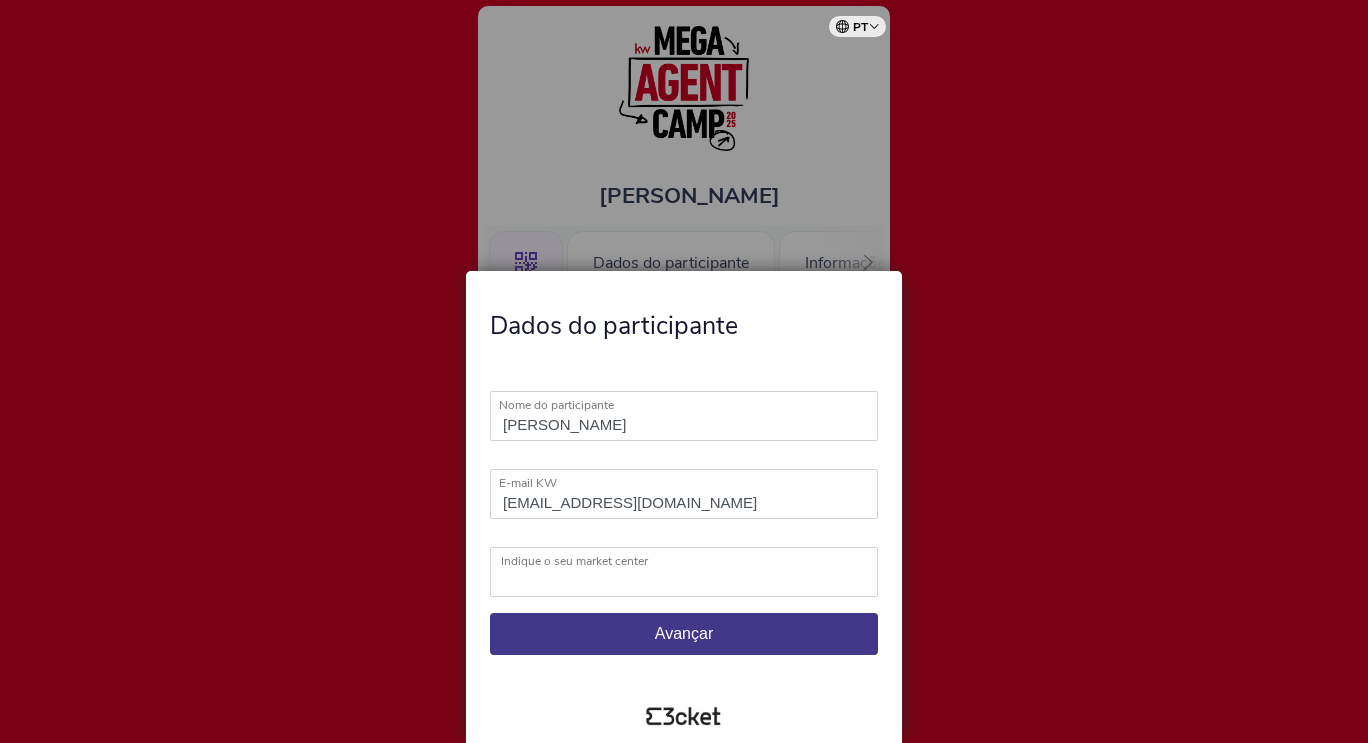 select on "KW Ábaco" 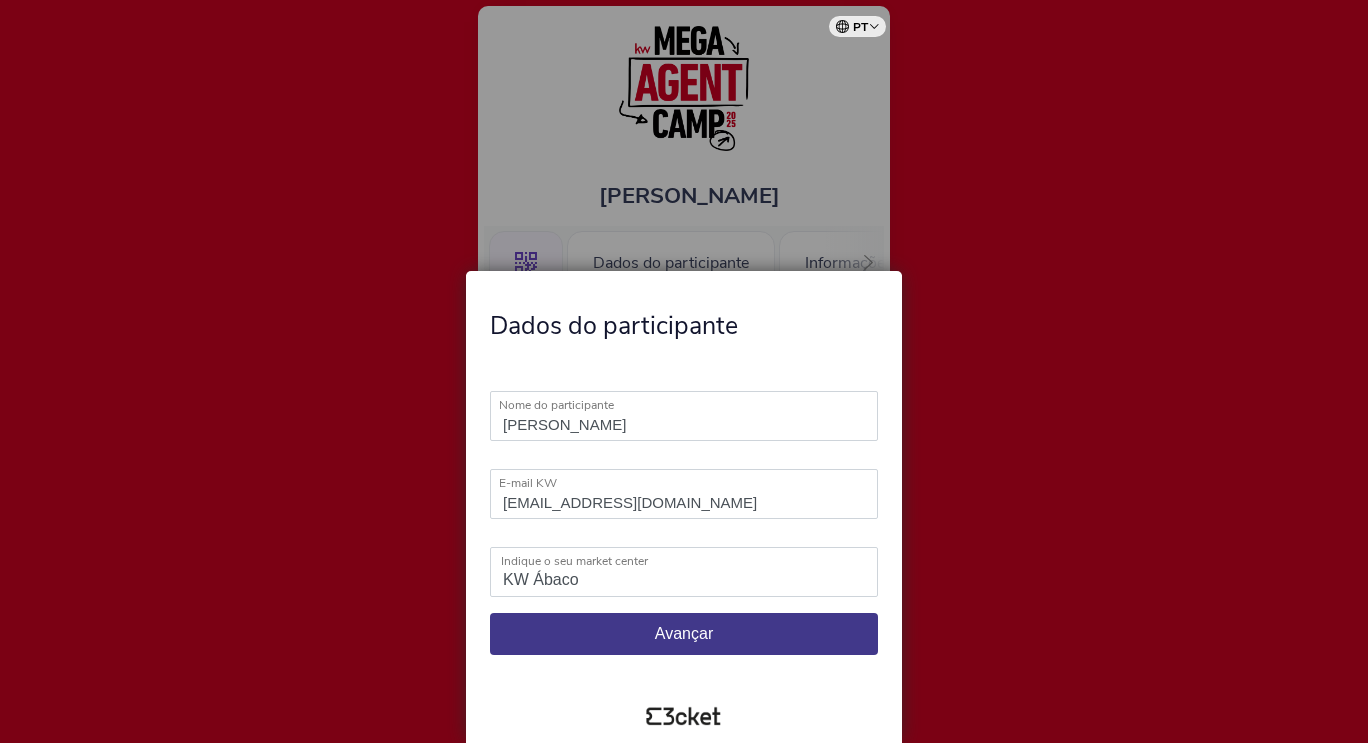 click on "KW Ábaco
KW Alfa
KW Alfa Madeira
KW Alfa Lisboa
KW Alfa Porto
KW Alma
KW Area
KW Area Aveiro
KW Area Feira
KW Coastline
KW Exclusive
KW Feel Azores
KW Flash Algarve Barlavento
KW Flash Algarve Sotavento
KW Focus Almada
KW Happy
KW Lead Restelo
KW Lead Santos
KW One
KW Pro Mafra
KW Pro Sintra
KW Select
KW Select Cascais
KW Sol Oeiras
KW Sol Sintra
KW Somos
KW Union Coimbra
KW Valley Oeiras
KW District" at bounding box center [684, 572] 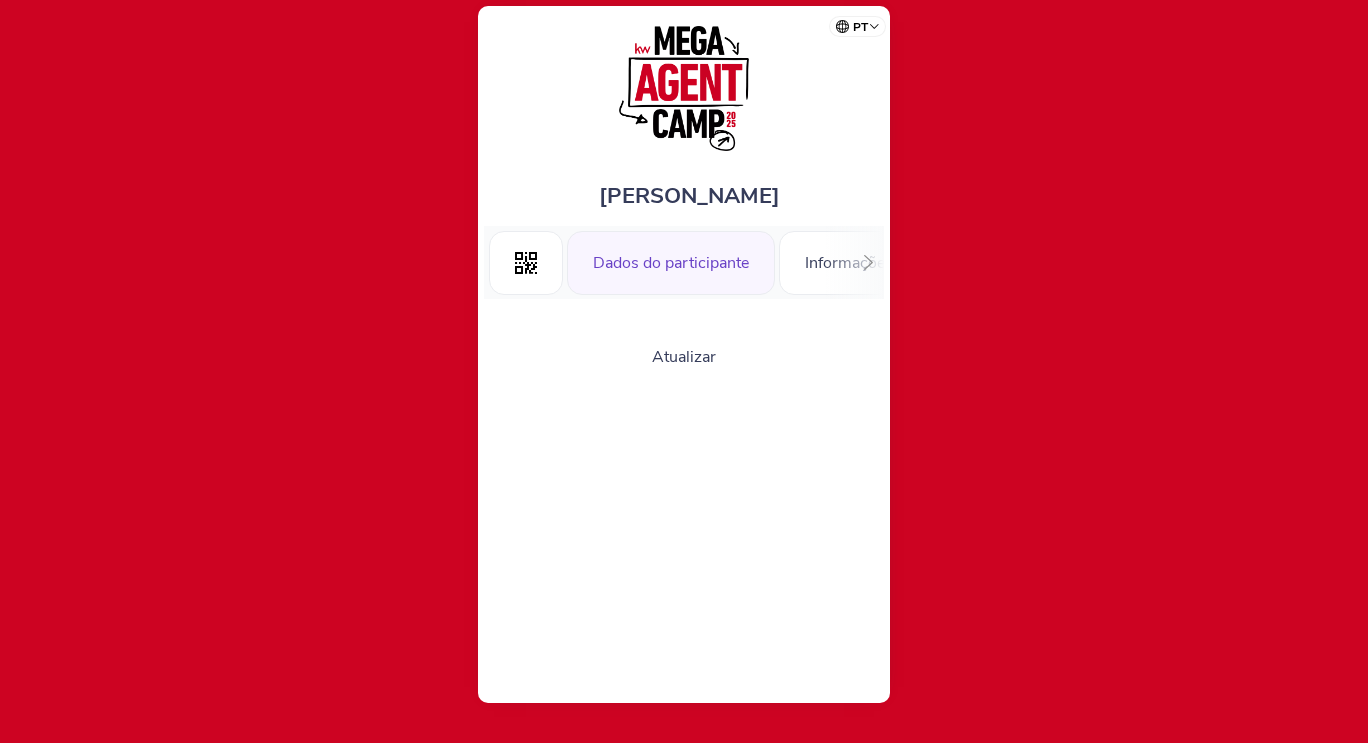 scroll, scrollTop: 0, scrollLeft: 0, axis: both 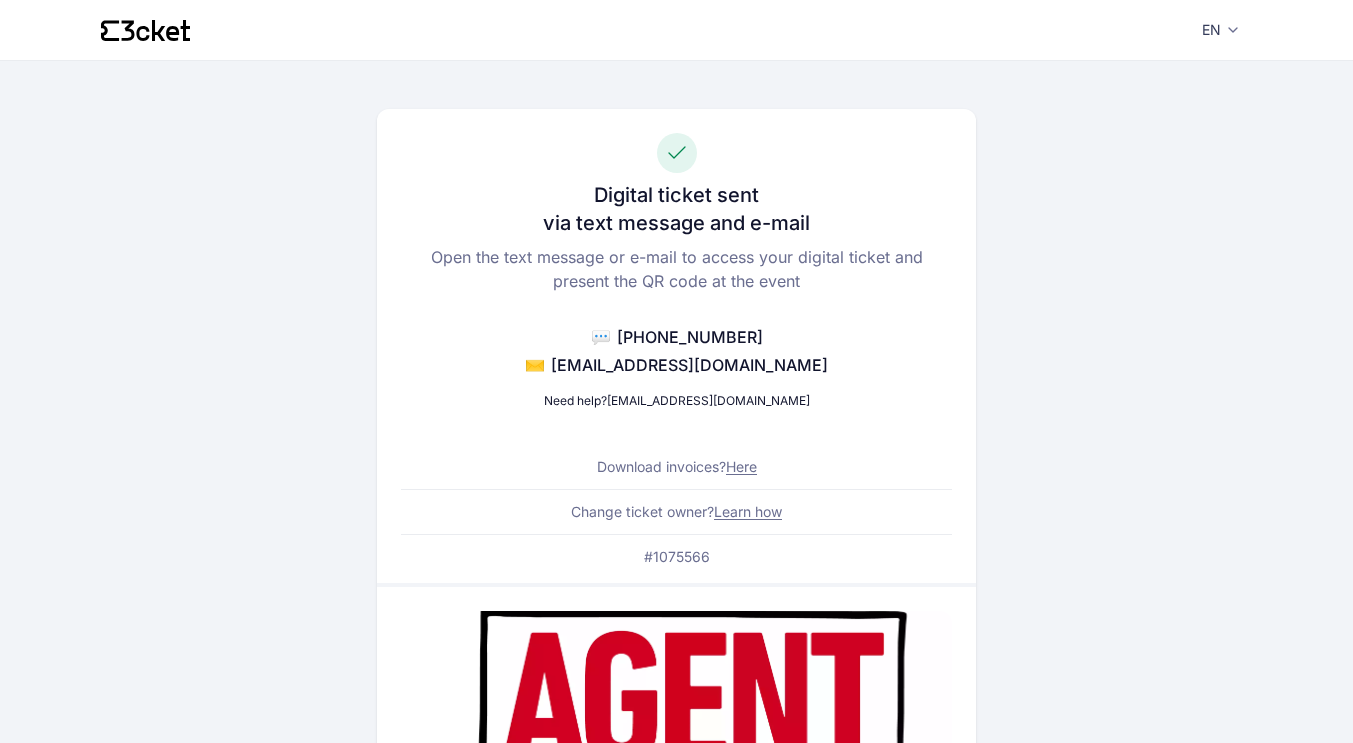 click on "Here" at bounding box center [741, 466] 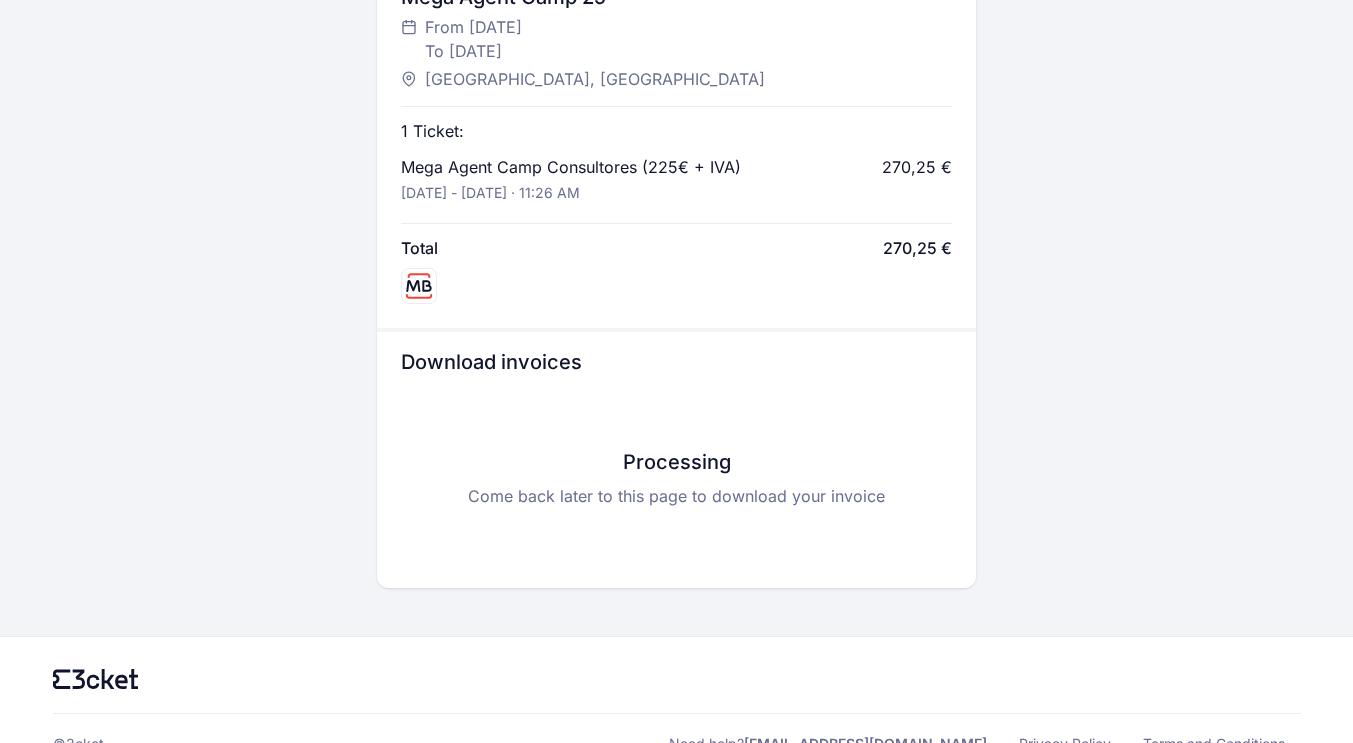 scroll, scrollTop: 912, scrollLeft: 0, axis: vertical 